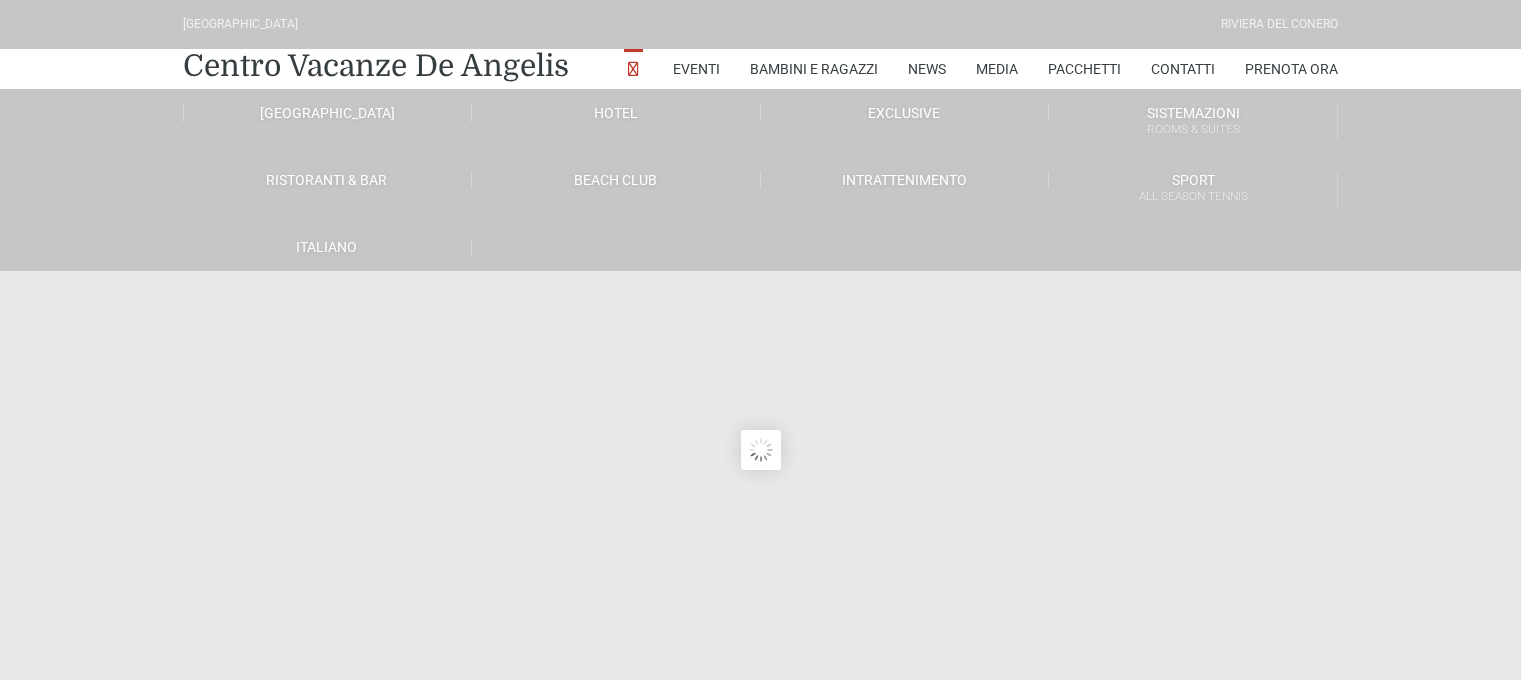 scroll, scrollTop: 0, scrollLeft: 0, axis: both 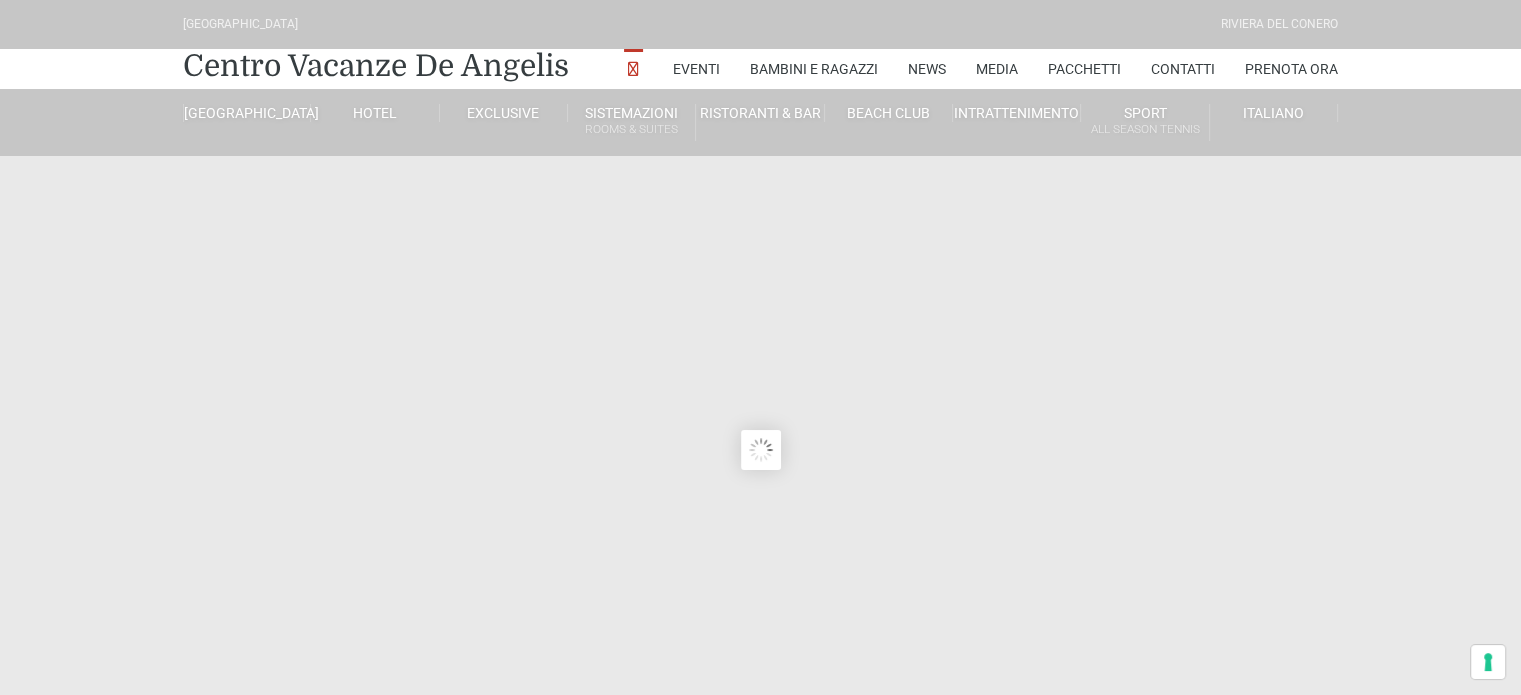 type on "[DATE]" 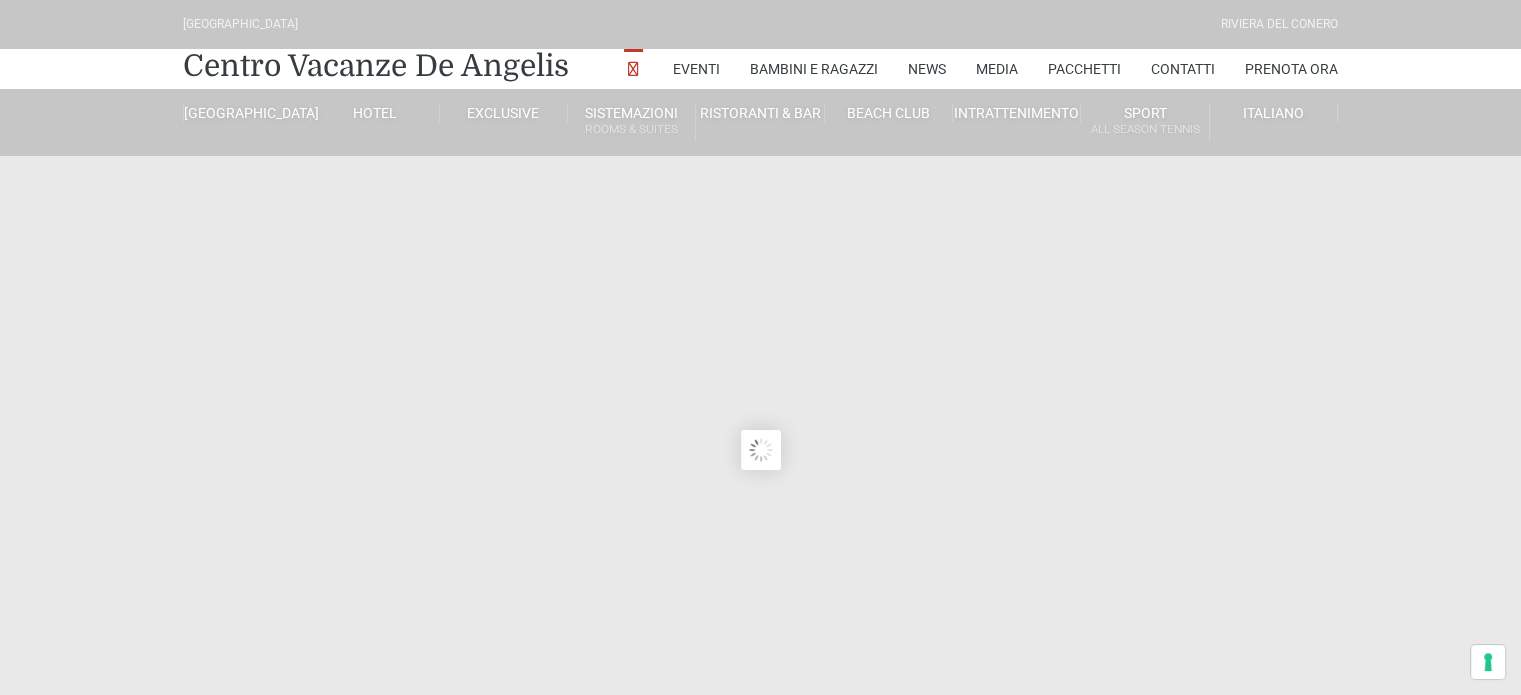 type on "12/07/2025" 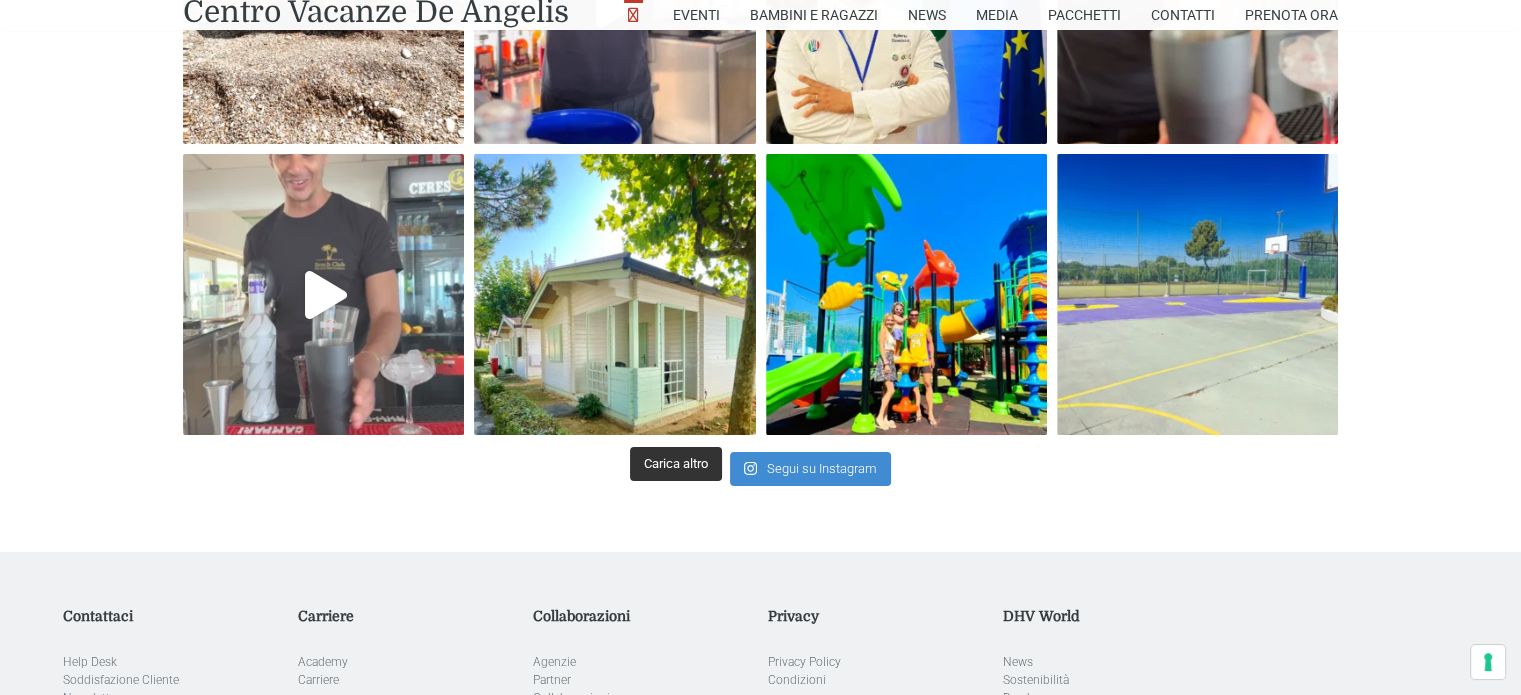 scroll, scrollTop: 7283, scrollLeft: 0, axis: vertical 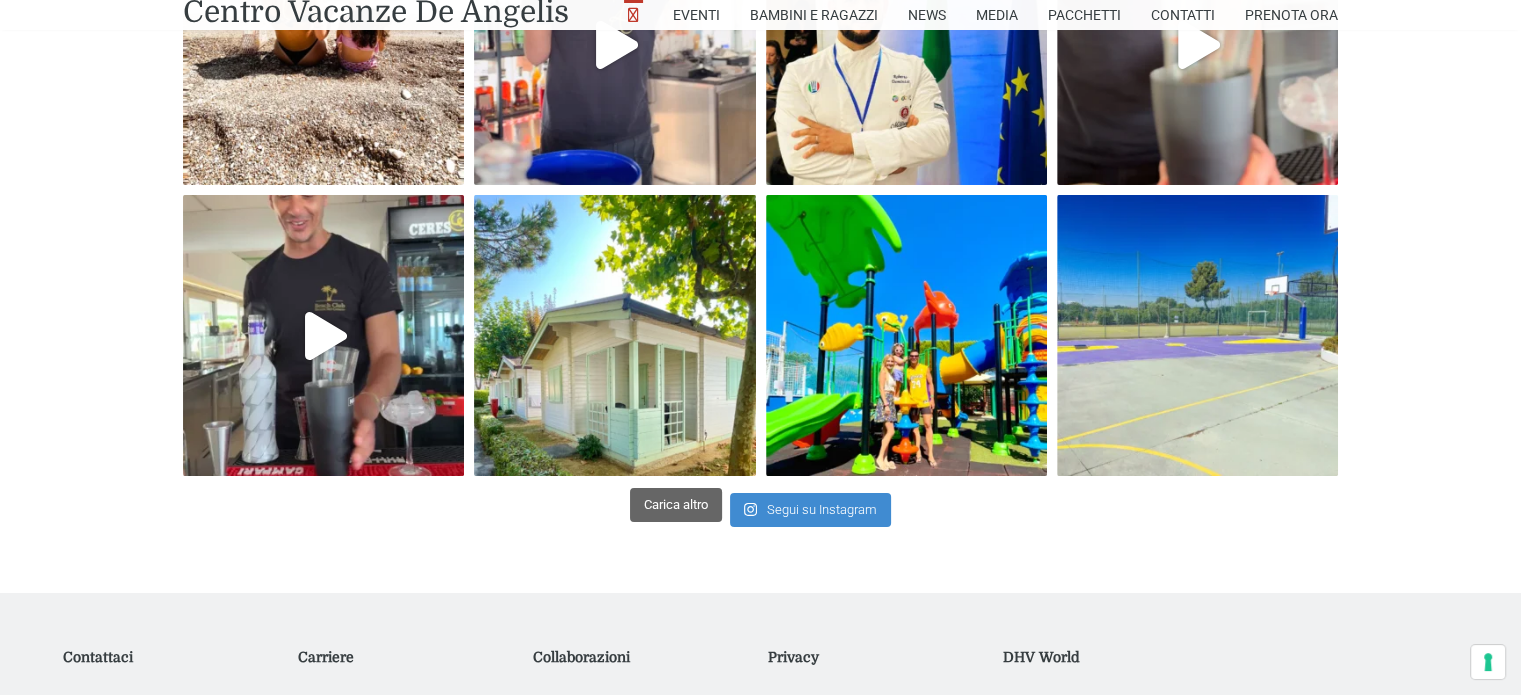 click on "Carica altro" at bounding box center [676, 504] 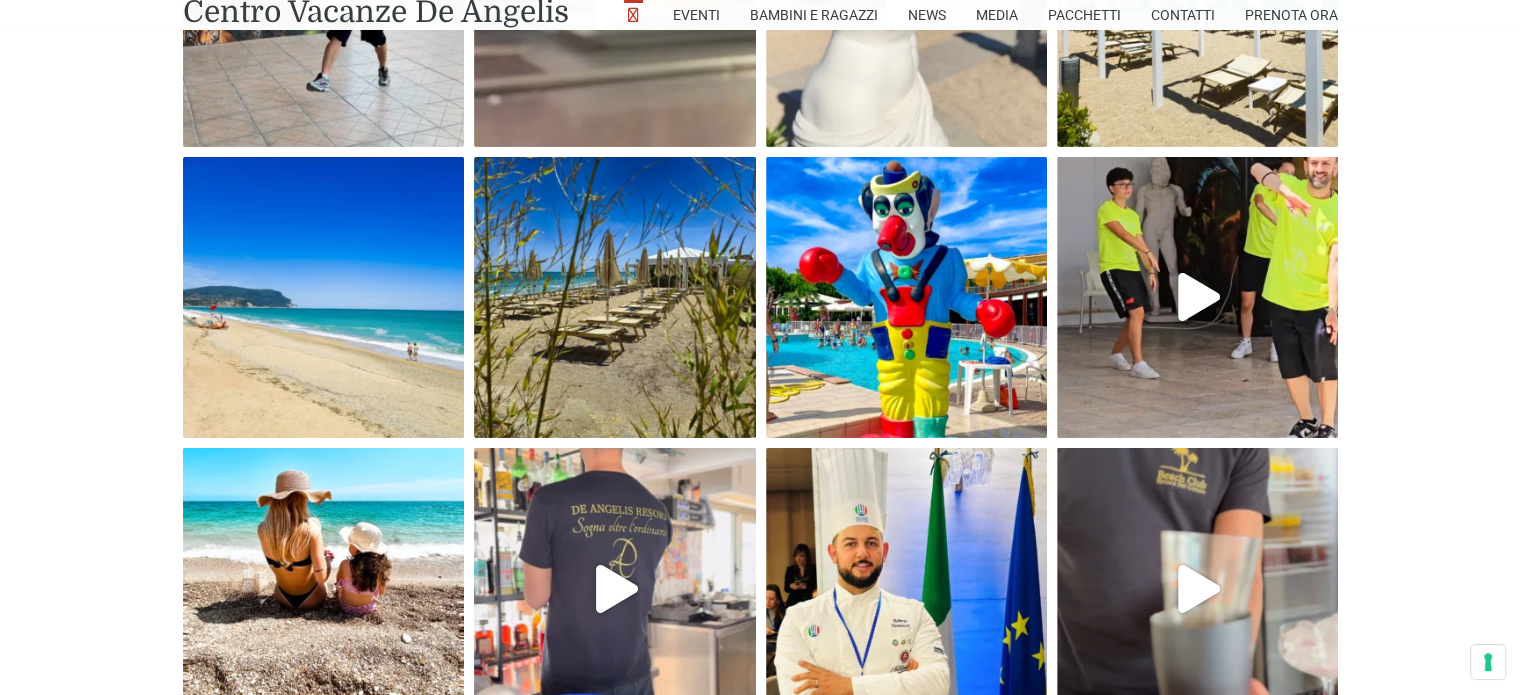 scroll, scrollTop: 6683, scrollLeft: 0, axis: vertical 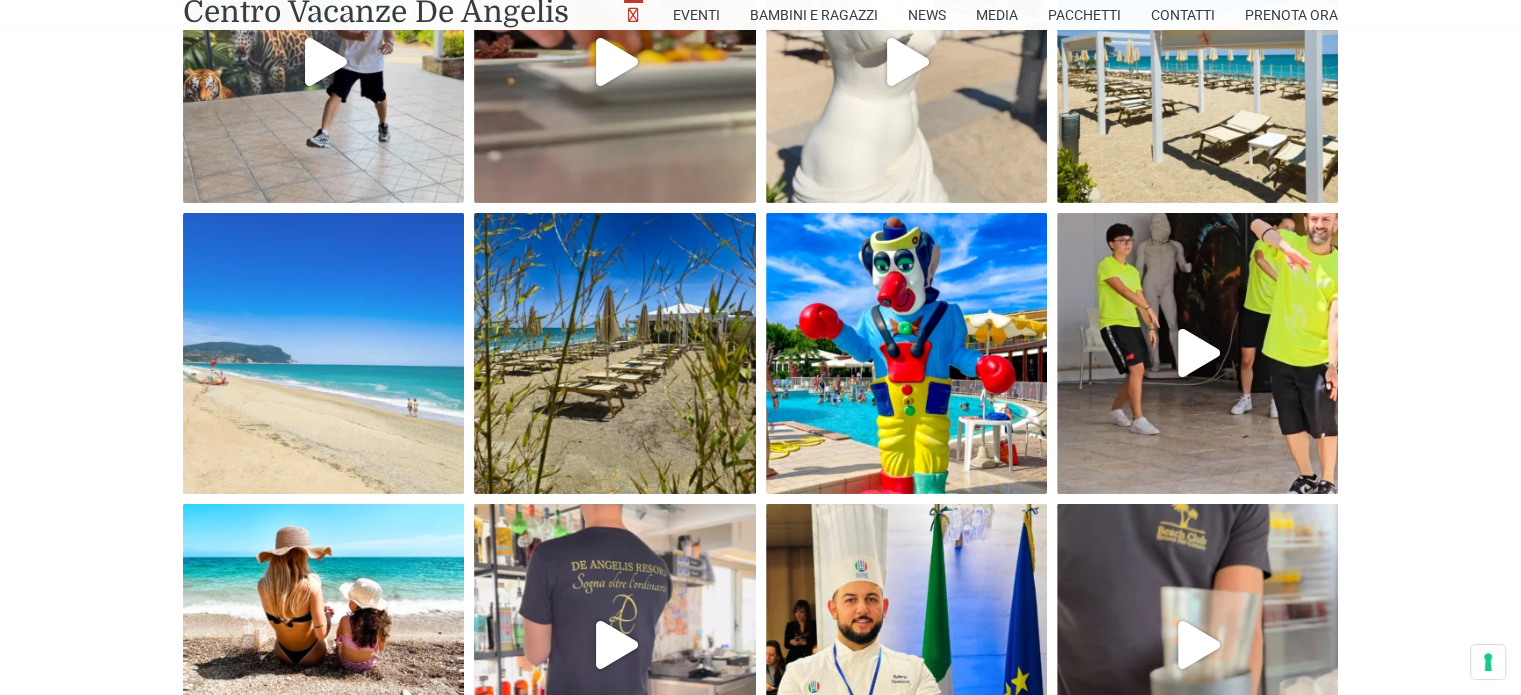 click at bounding box center [323, 353] 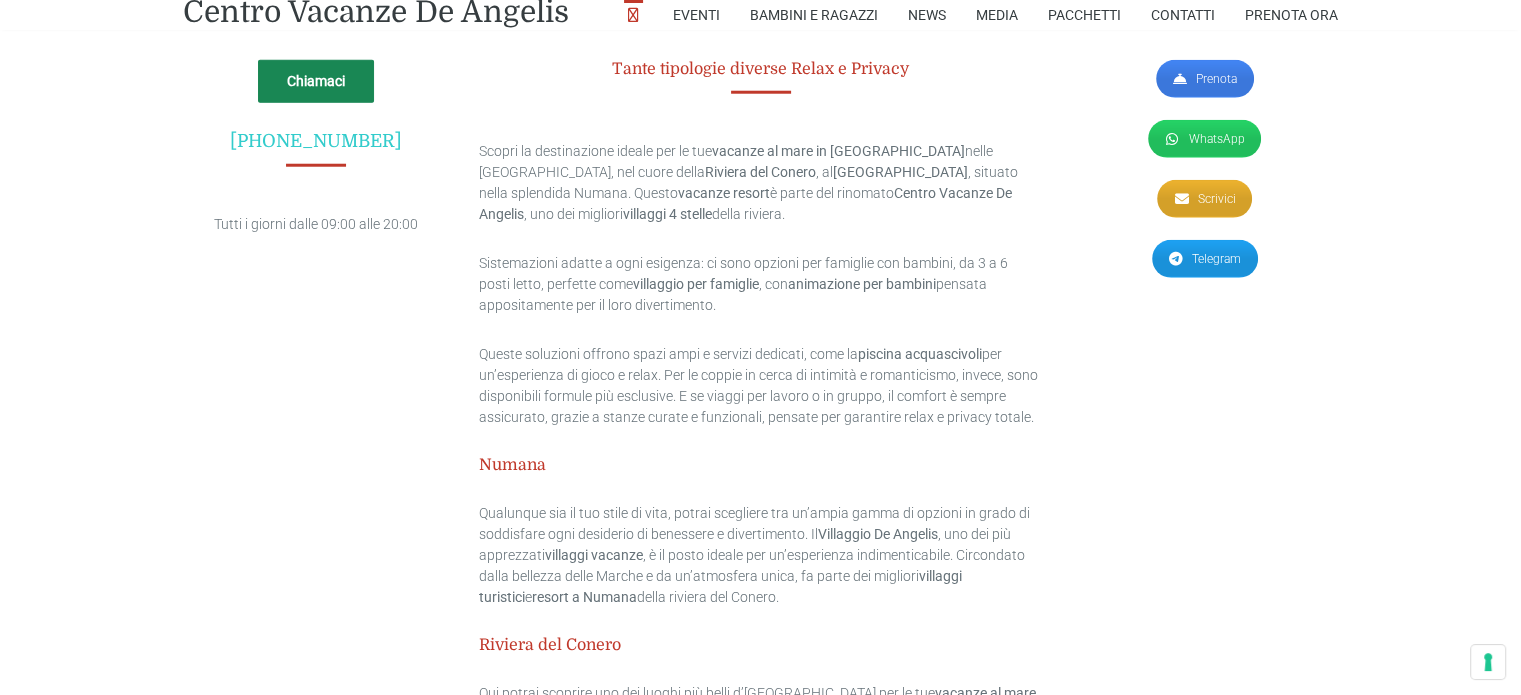 scroll, scrollTop: 5039, scrollLeft: 0, axis: vertical 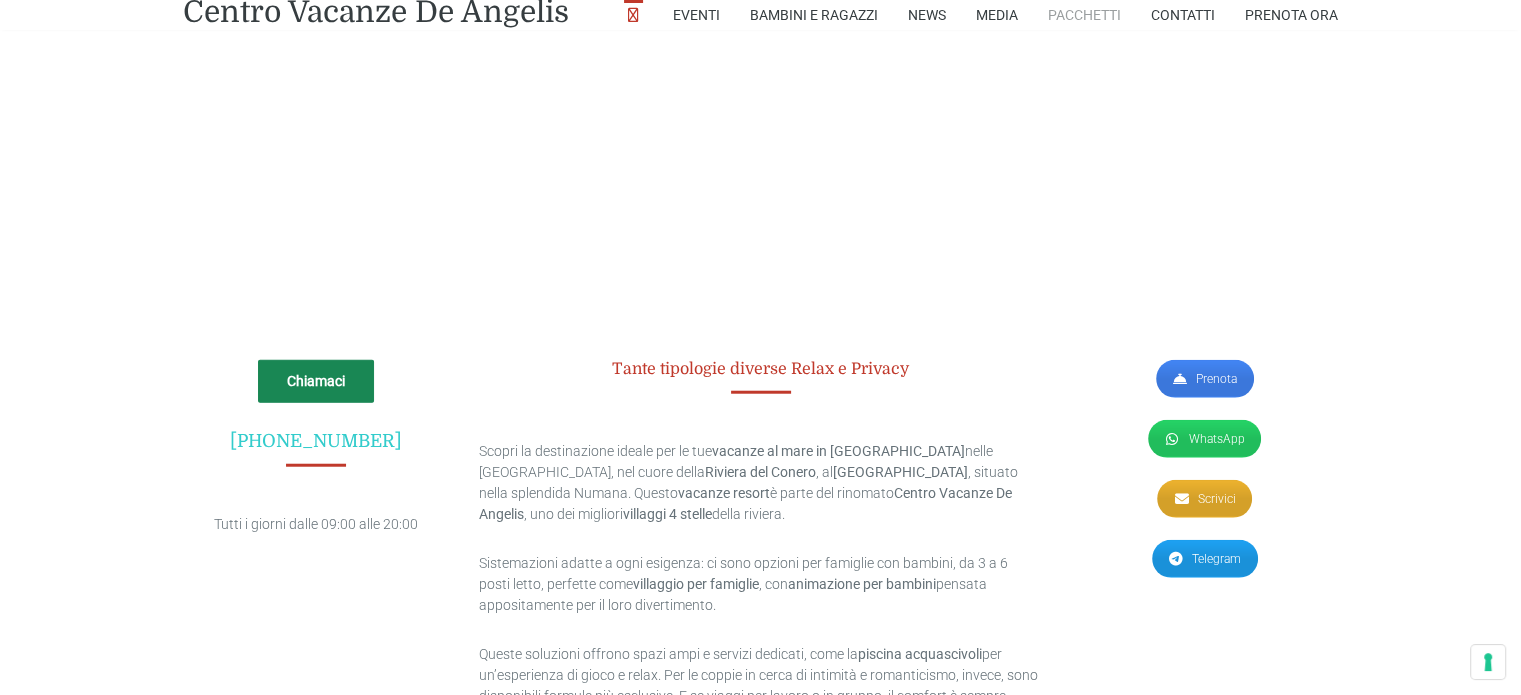 click on "Pacchetti" at bounding box center [1084, 15] 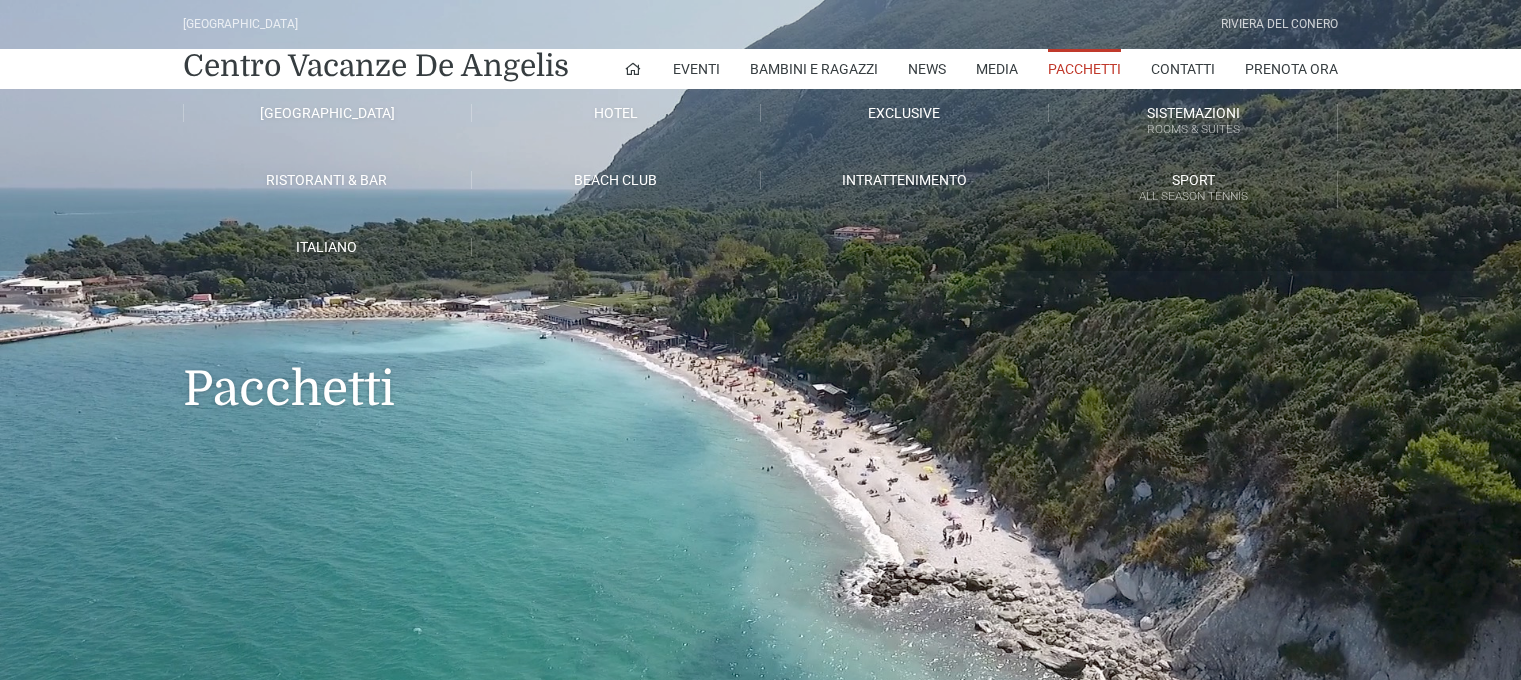 scroll, scrollTop: 0, scrollLeft: 0, axis: both 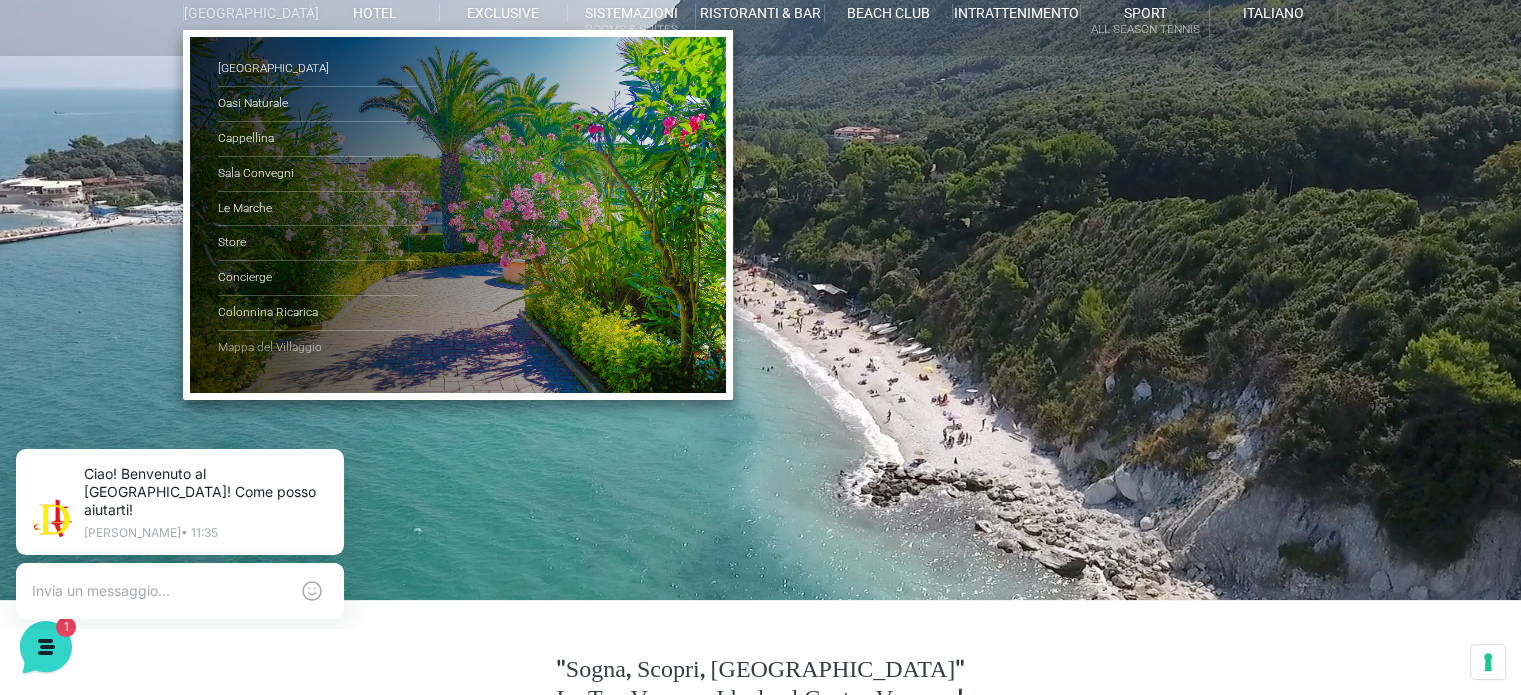 click on "Mappa del Villaggio" at bounding box center [318, 348] 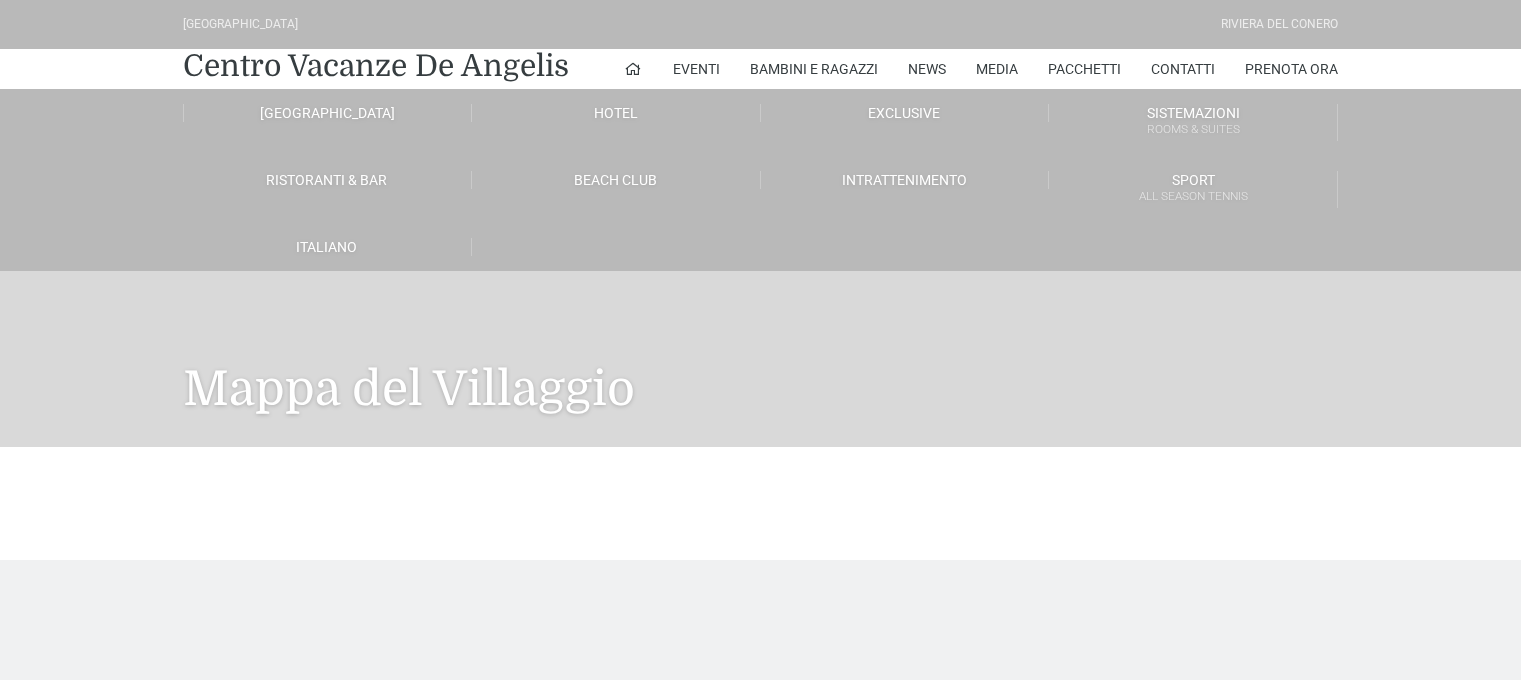 scroll, scrollTop: 0, scrollLeft: 0, axis: both 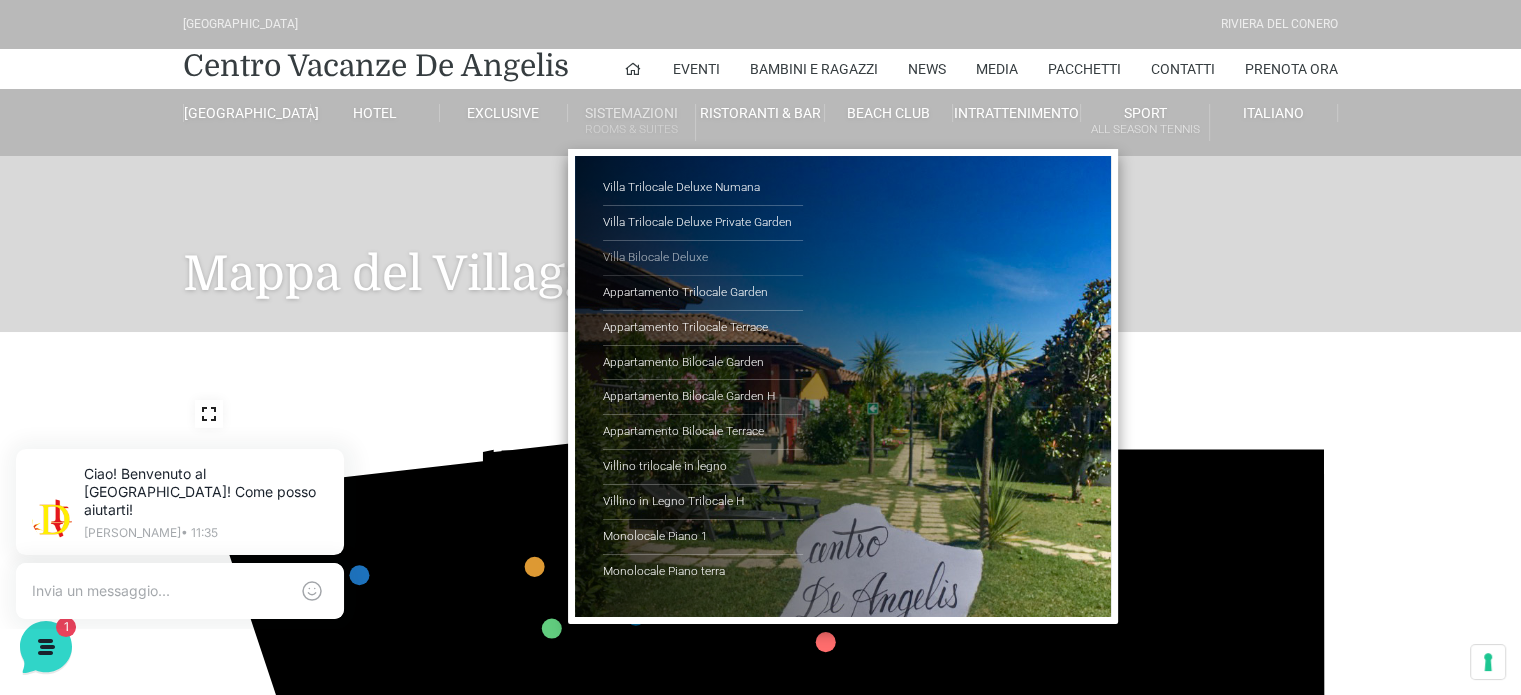 click on "Villa Bilocale Deluxe" at bounding box center [703, 258] 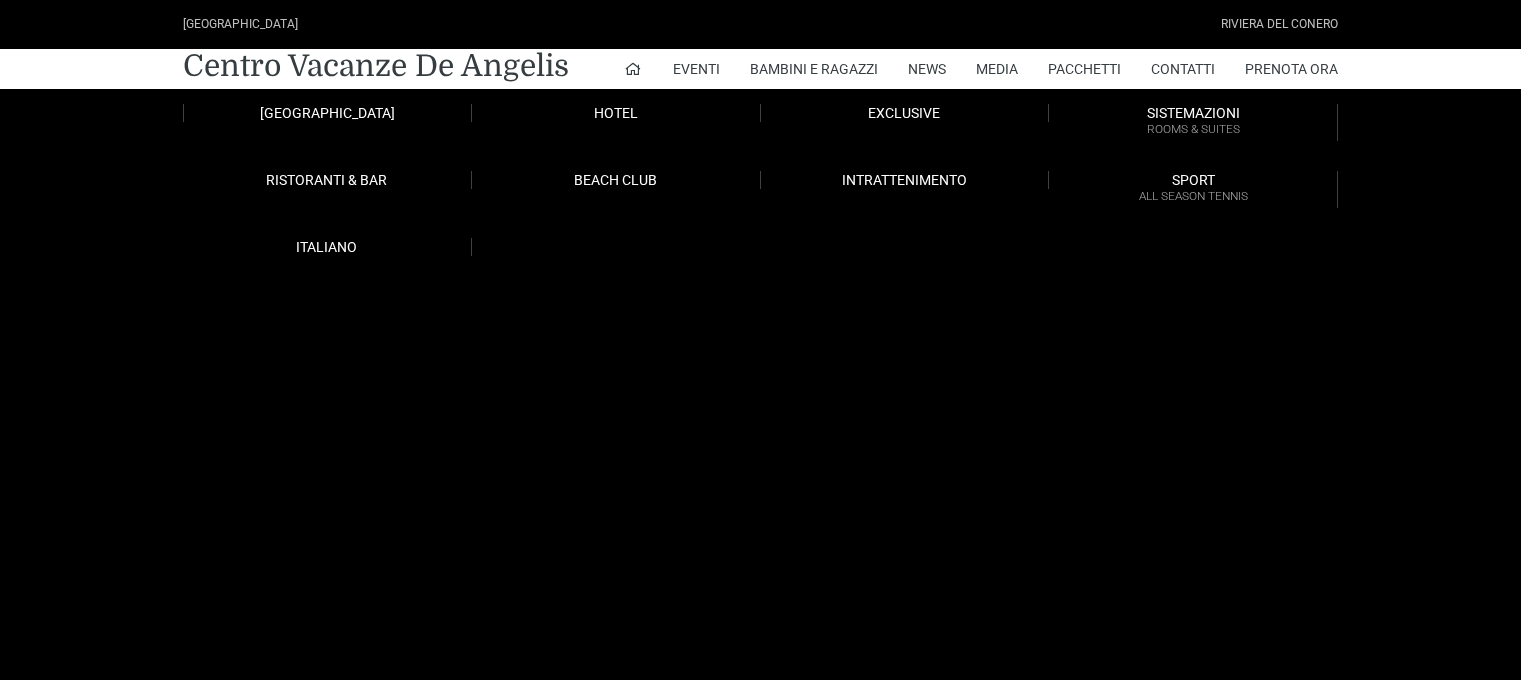 scroll, scrollTop: 0, scrollLeft: 0, axis: both 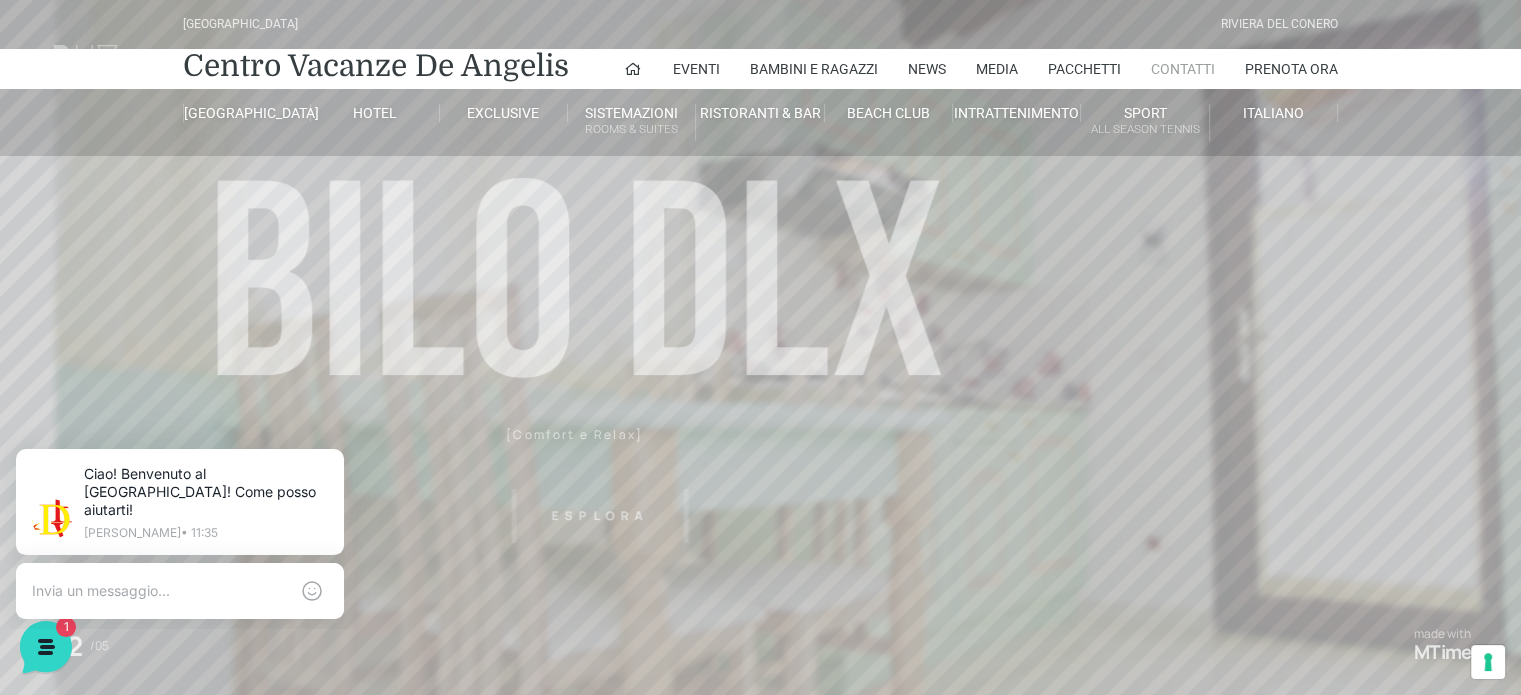 click on "Contatti" at bounding box center (1183, 69) 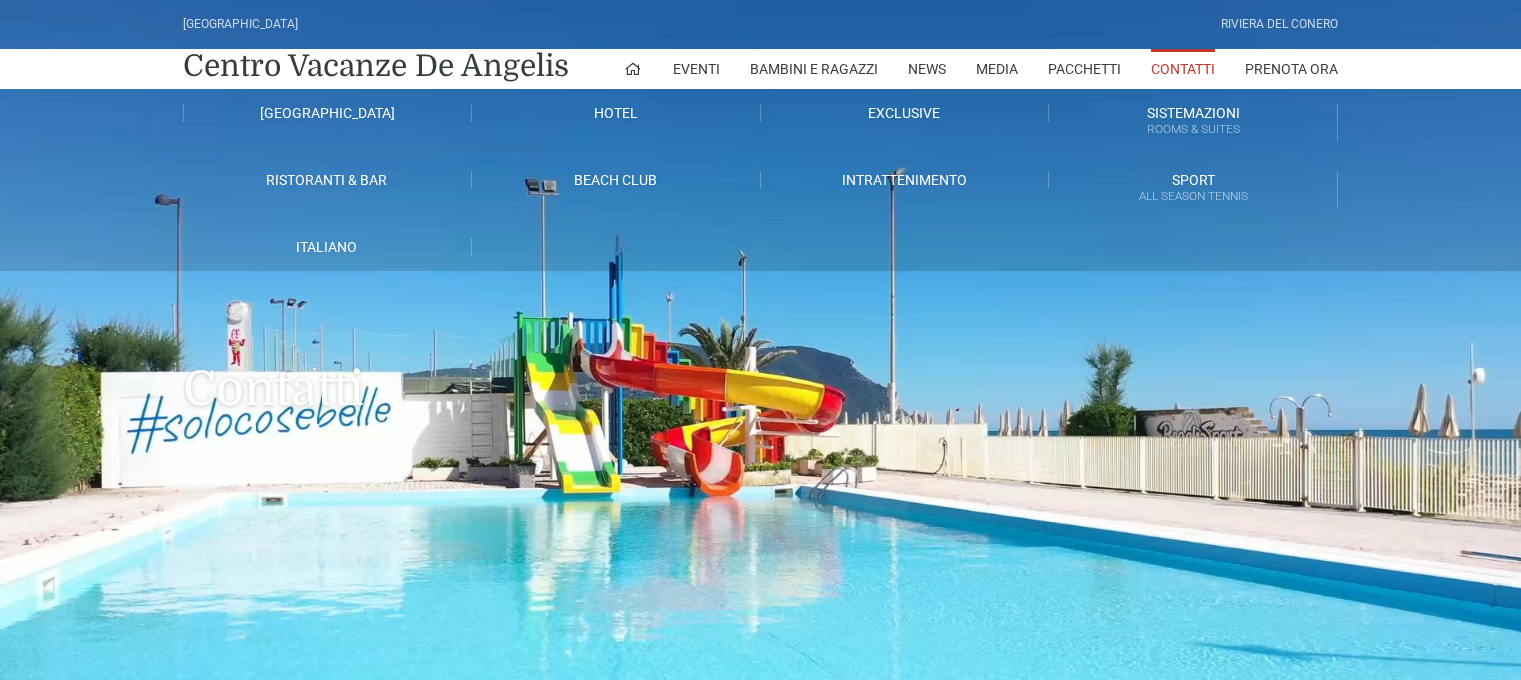 scroll, scrollTop: 0, scrollLeft: 0, axis: both 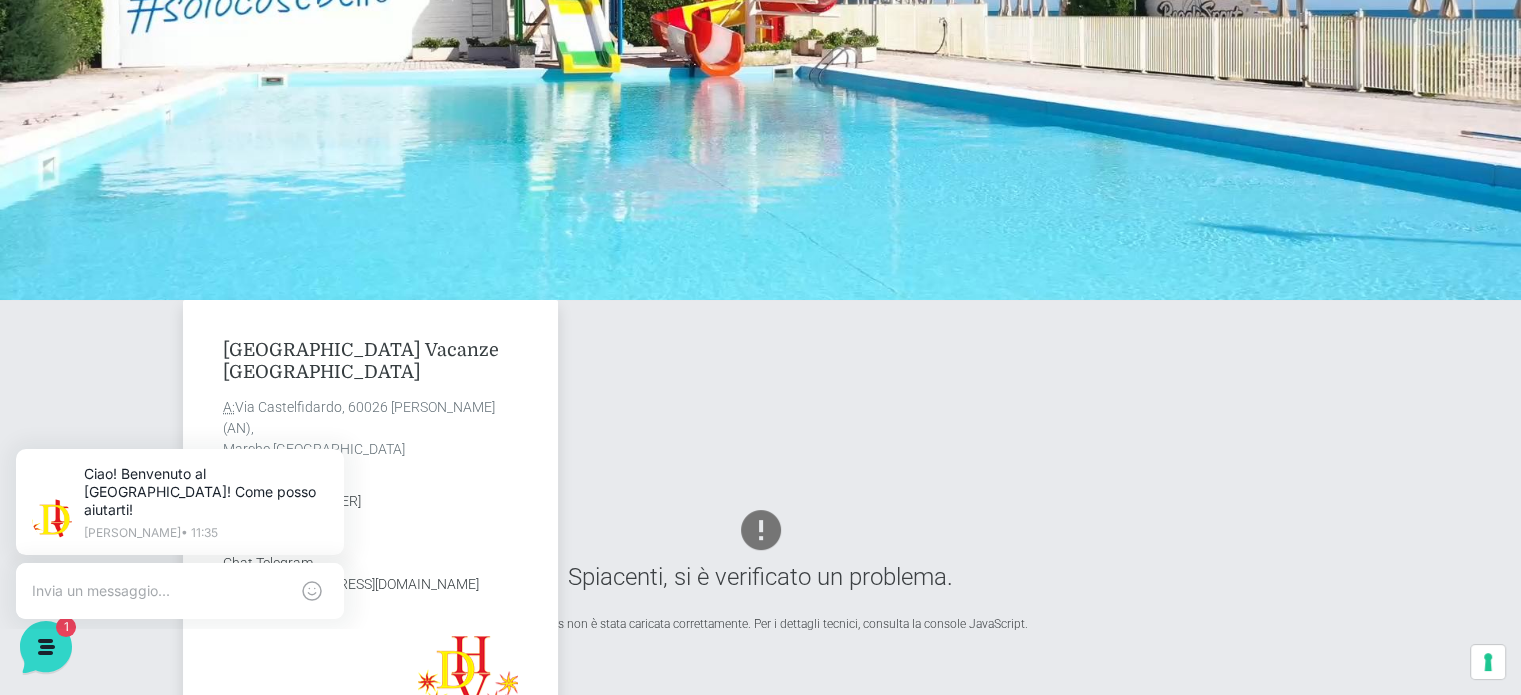 click on "Villaggio Centro Vacanze De Angelis
A:  Via Castelfidardo, 60026 Marcelli di Numana (AN),
Marche Italia
Get Directions
Tel:   +39 0735 58 70 70
Chat WhatsApp
Chat Telegram
Email:   info@villaggiocentrovacanzedeangelis.it" at bounding box center [760, 569] 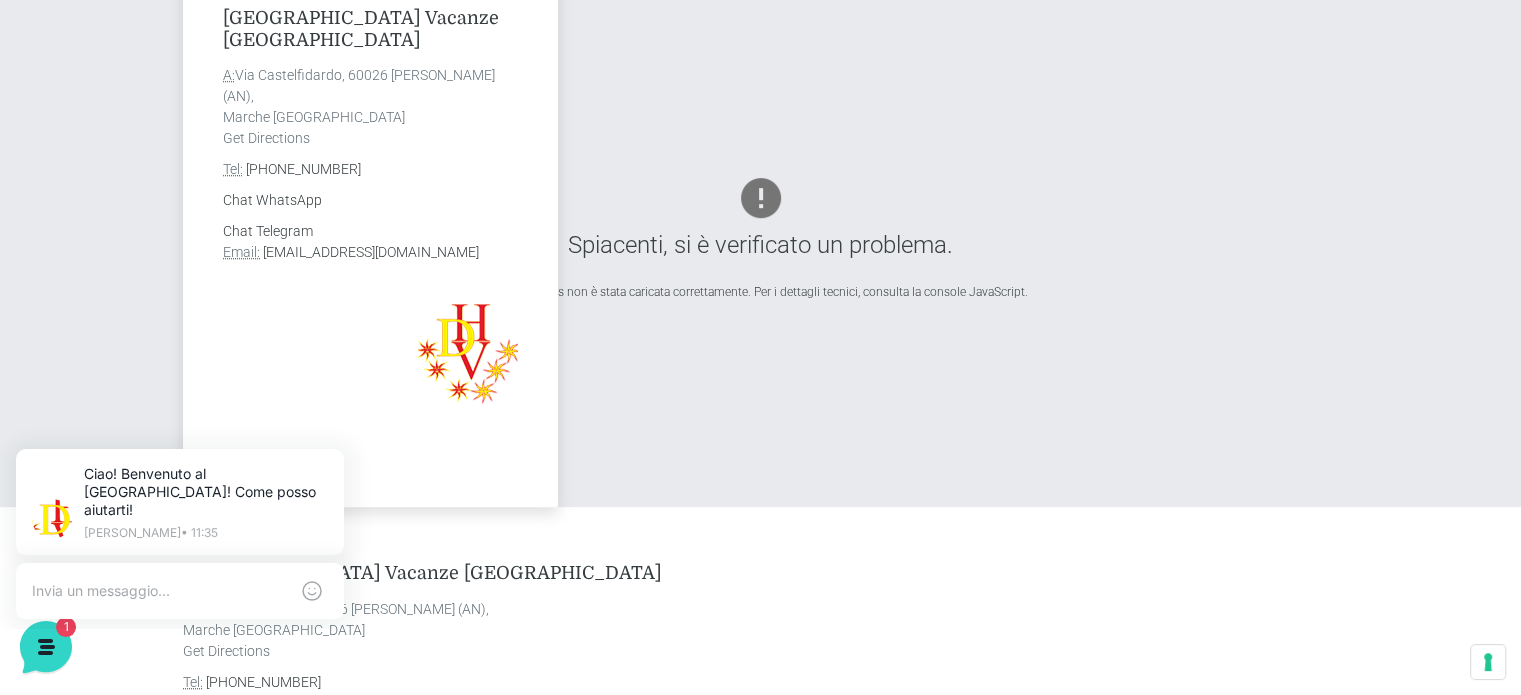 scroll, scrollTop: 720, scrollLeft: 0, axis: vertical 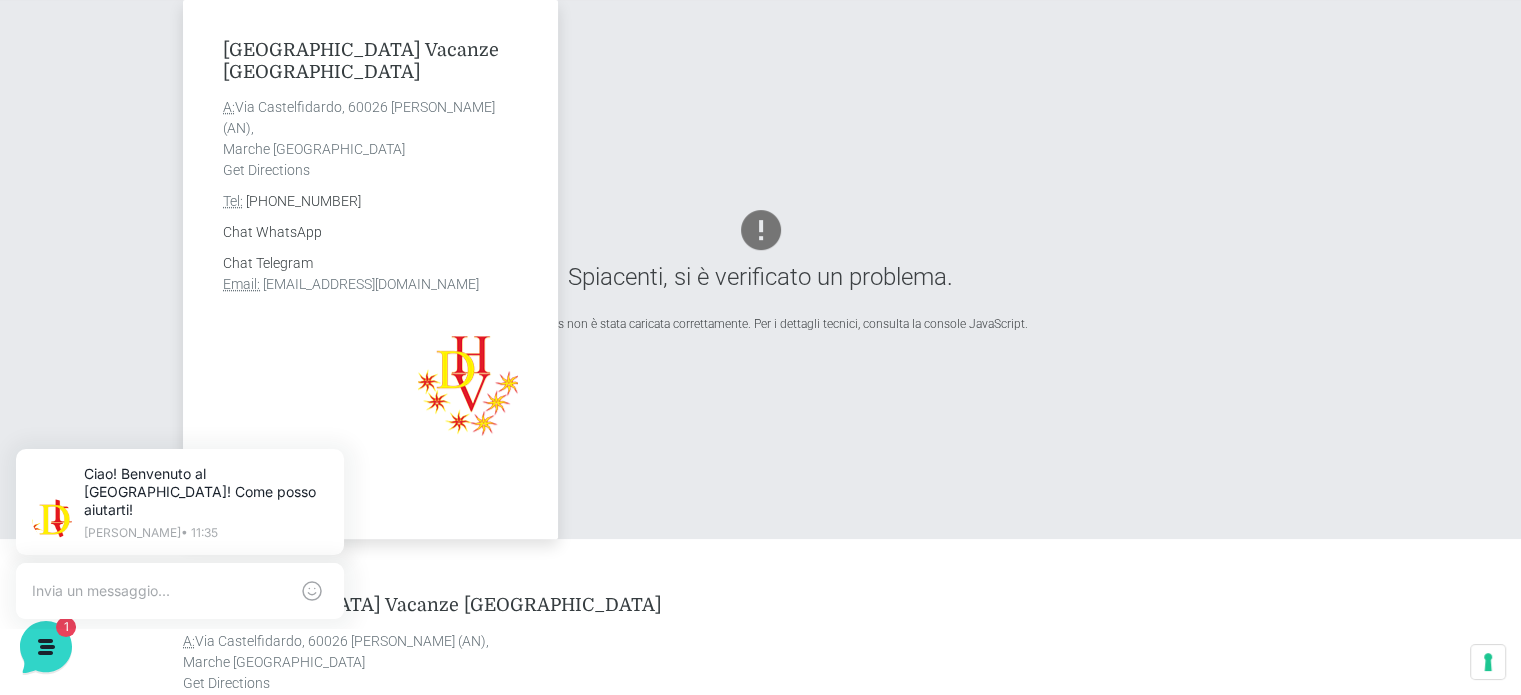 click on "info@villaggiocentrovacanzedeangelis.it" at bounding box center (371, 284) 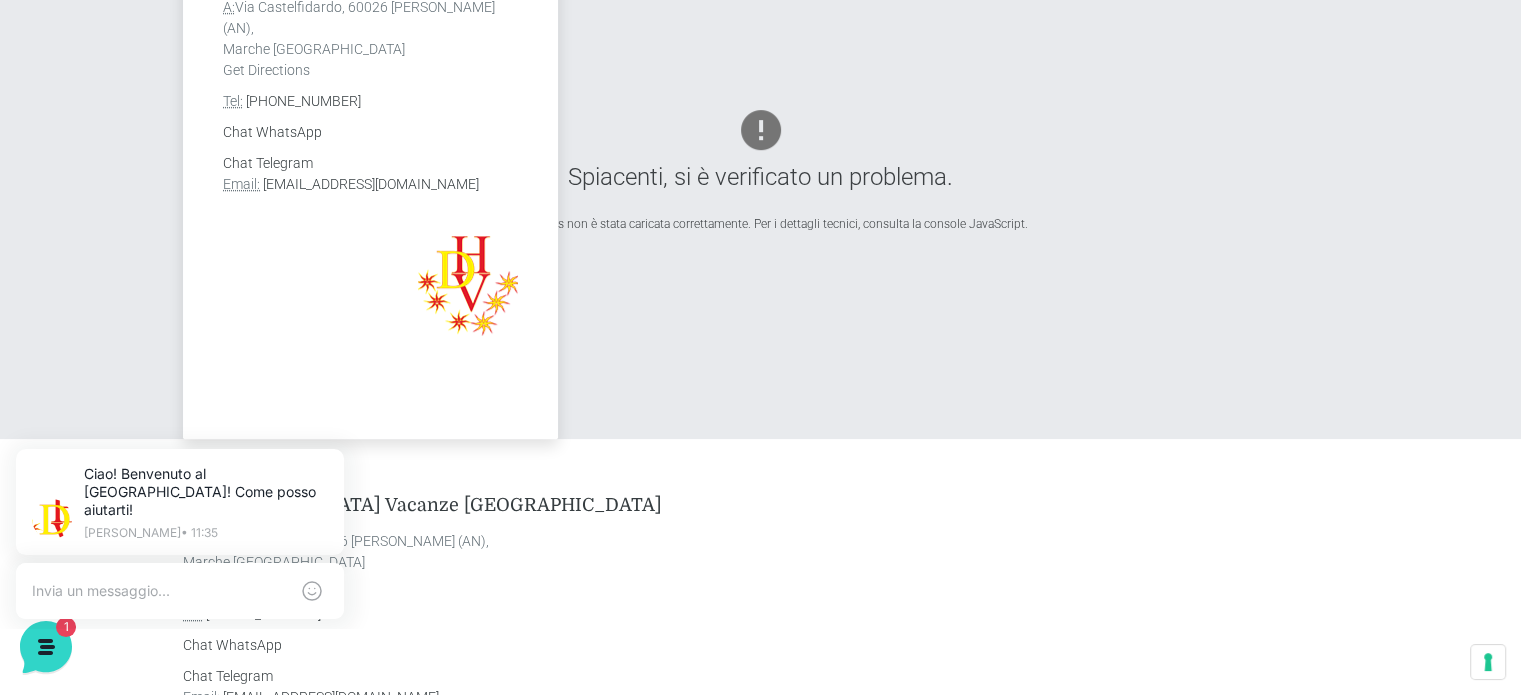 click on "Villaggio Centro Vacanze De Angelis
A:  Via Castelfidardo, 60026 Marcelli di Numana (AN),
Marche Italia
Get Directions
Tel:   +39 0735 58 70 70
Chat WhatsApp
Chat Telegram
Email:   info@villaggiocentrovacanzedeangelis.it" at bounding box center (761, 169) 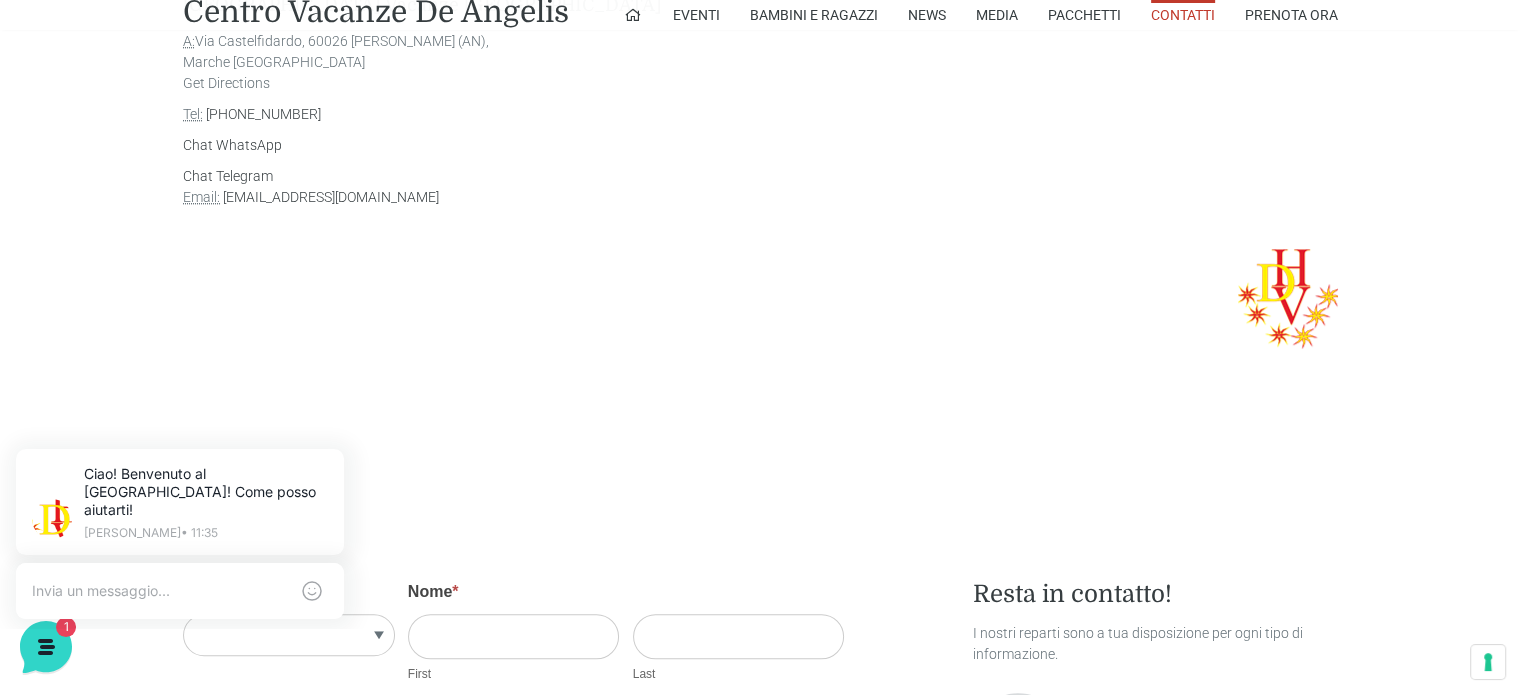 scroll, scrollTop: 920, scrollLeft: 0, axis: vertical 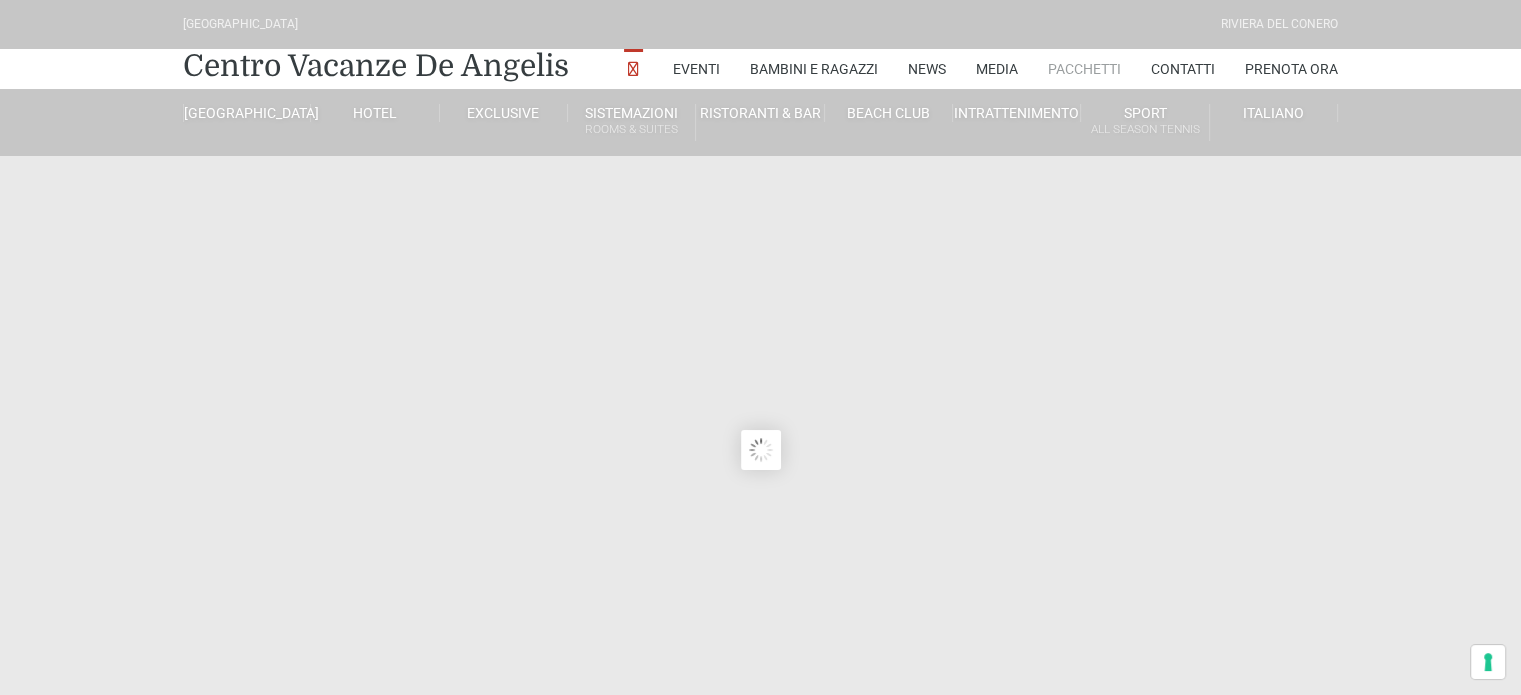 type on "[DATE]" 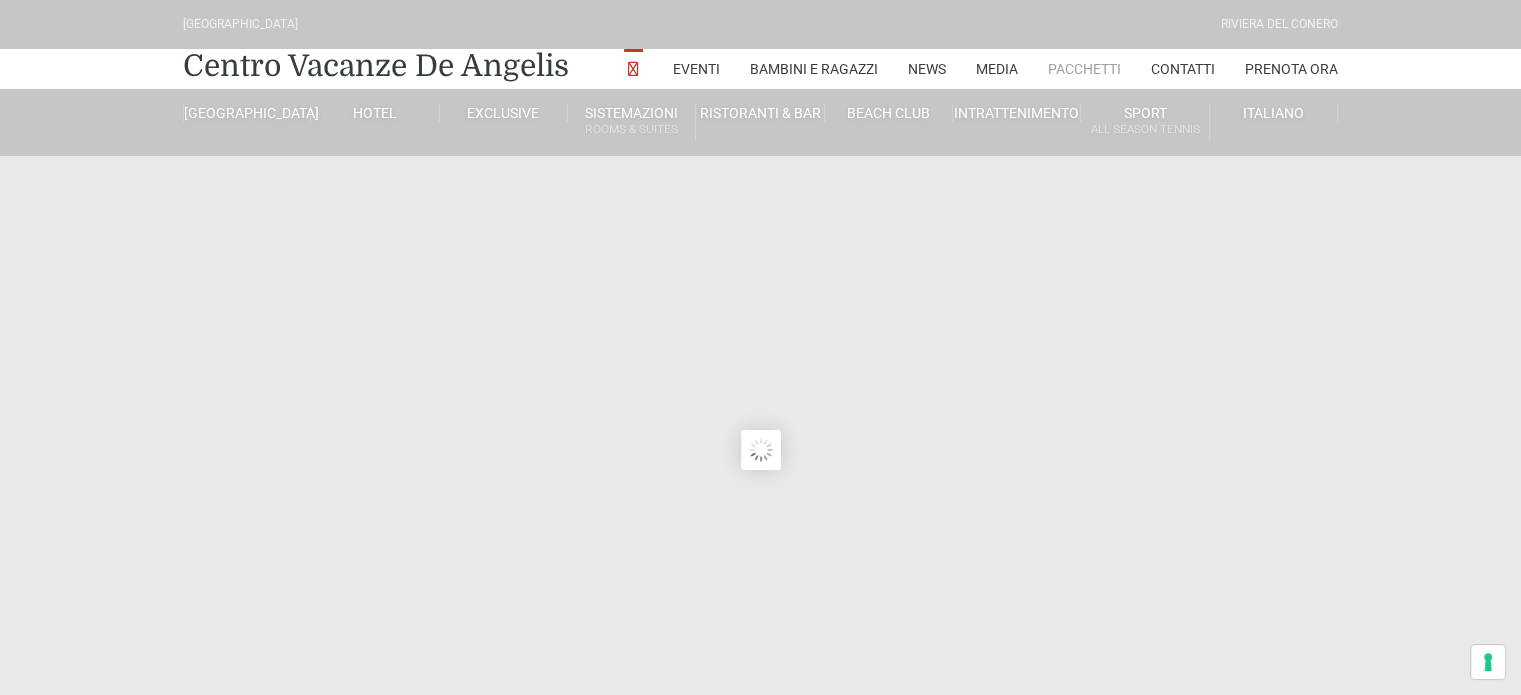 type on "12/07/2025" 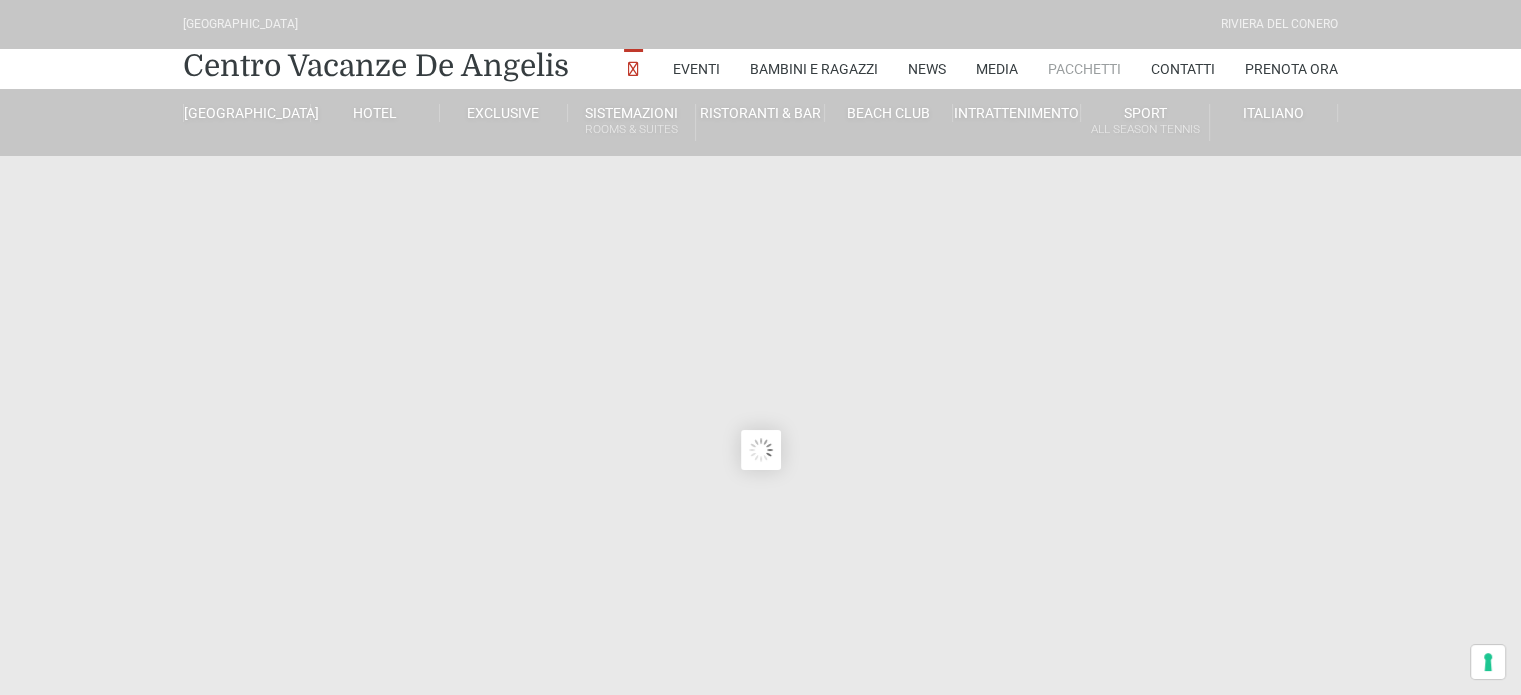 click on "Pacchetti" at bounding box center (1084, 69) 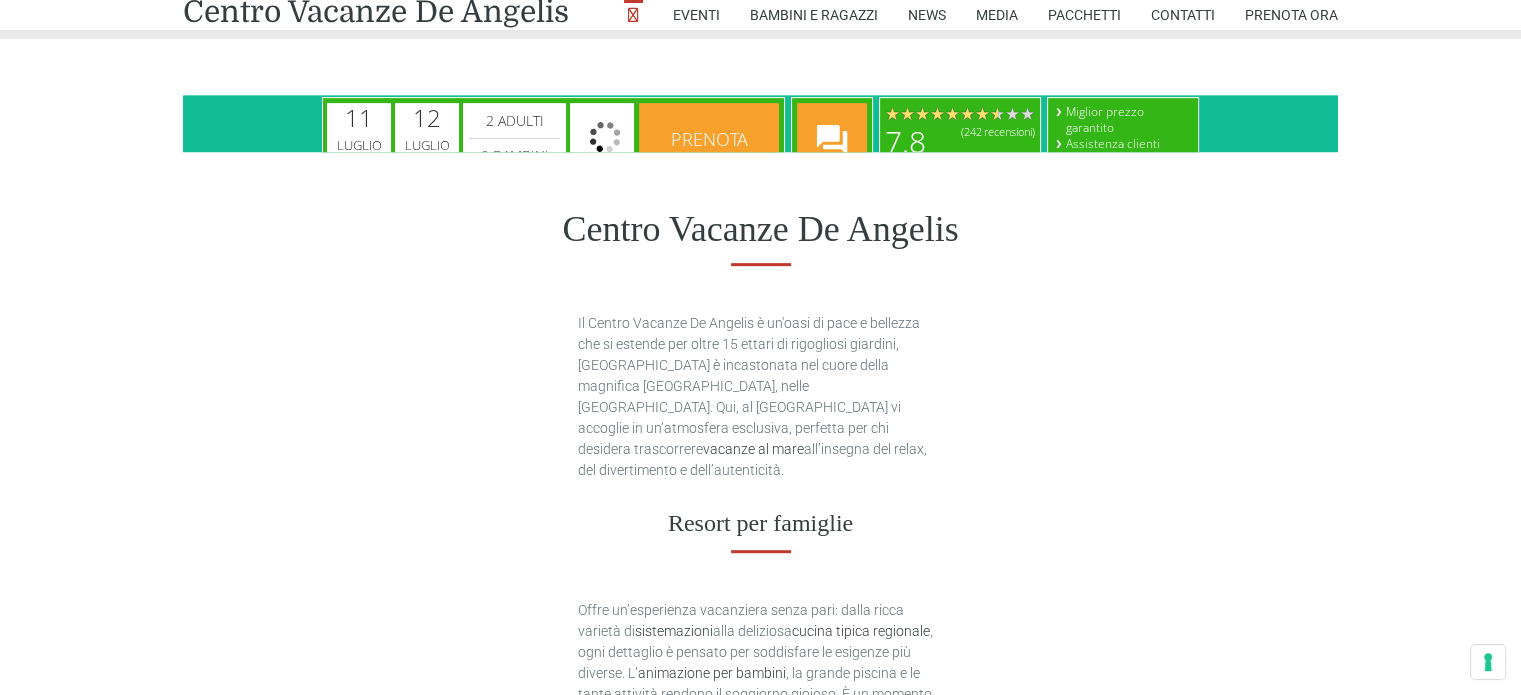 scroll, scrollTop: 900, scrollLeft: 0, axis: vertical 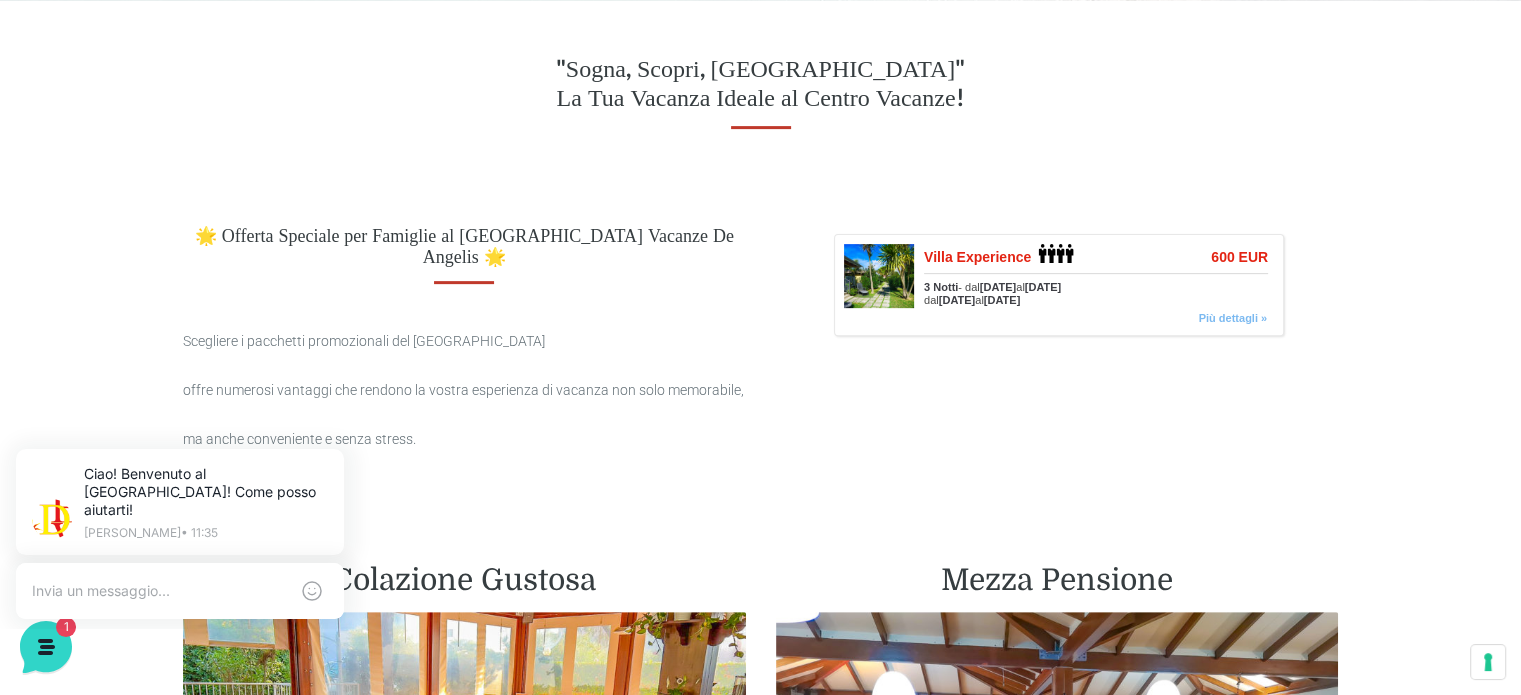 click on "Più dettagli  »" at bounding box center [1232, 317] 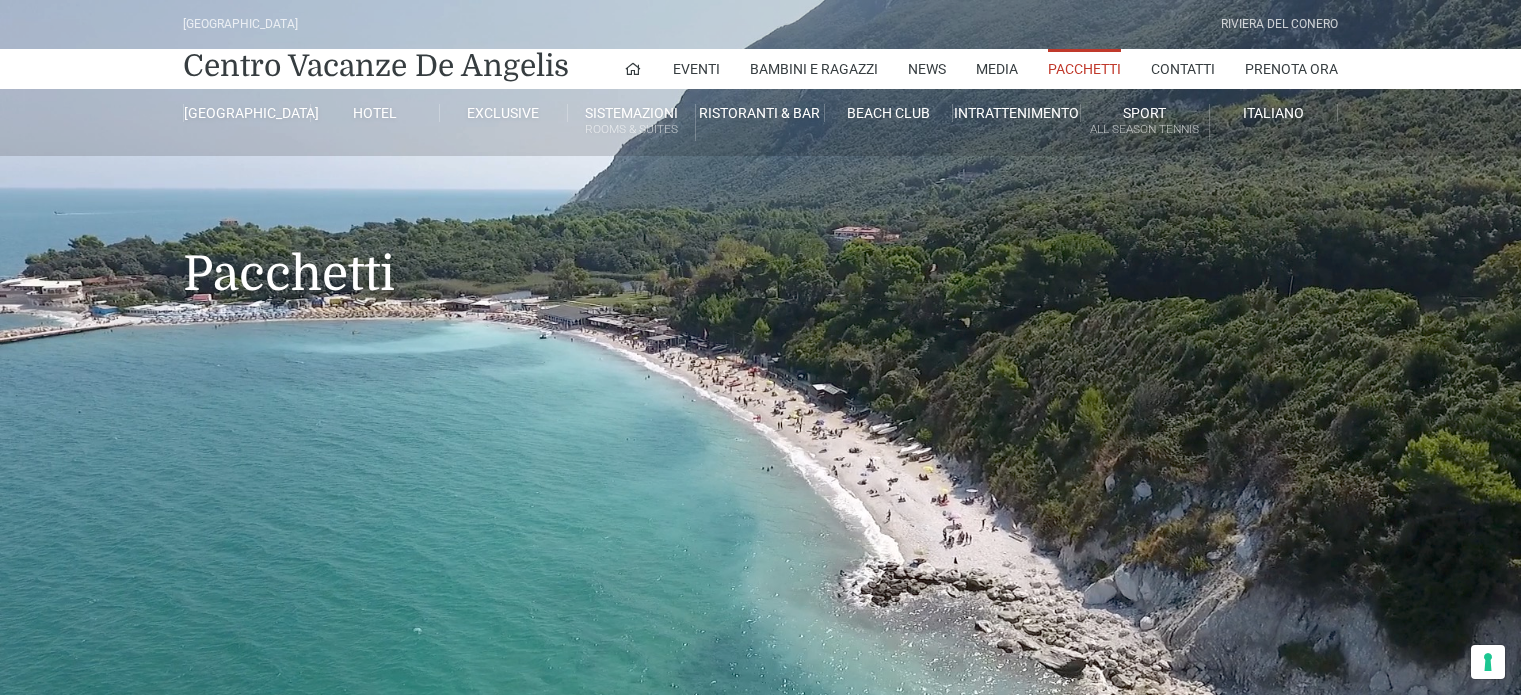 scroll, scrollTop: 700, scrollLeft: 0, axis: vertical 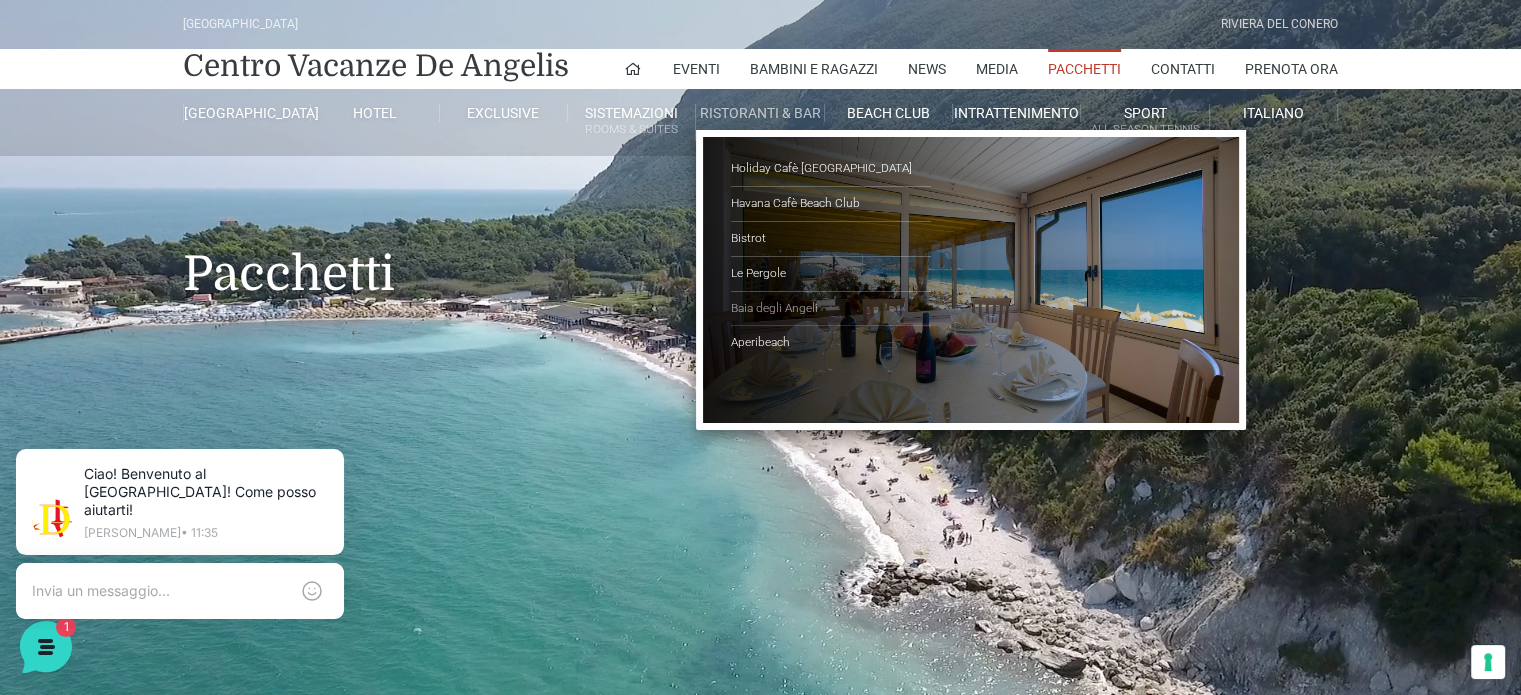 click on "Baia degli Angeli" at bounding box center [831, 309] 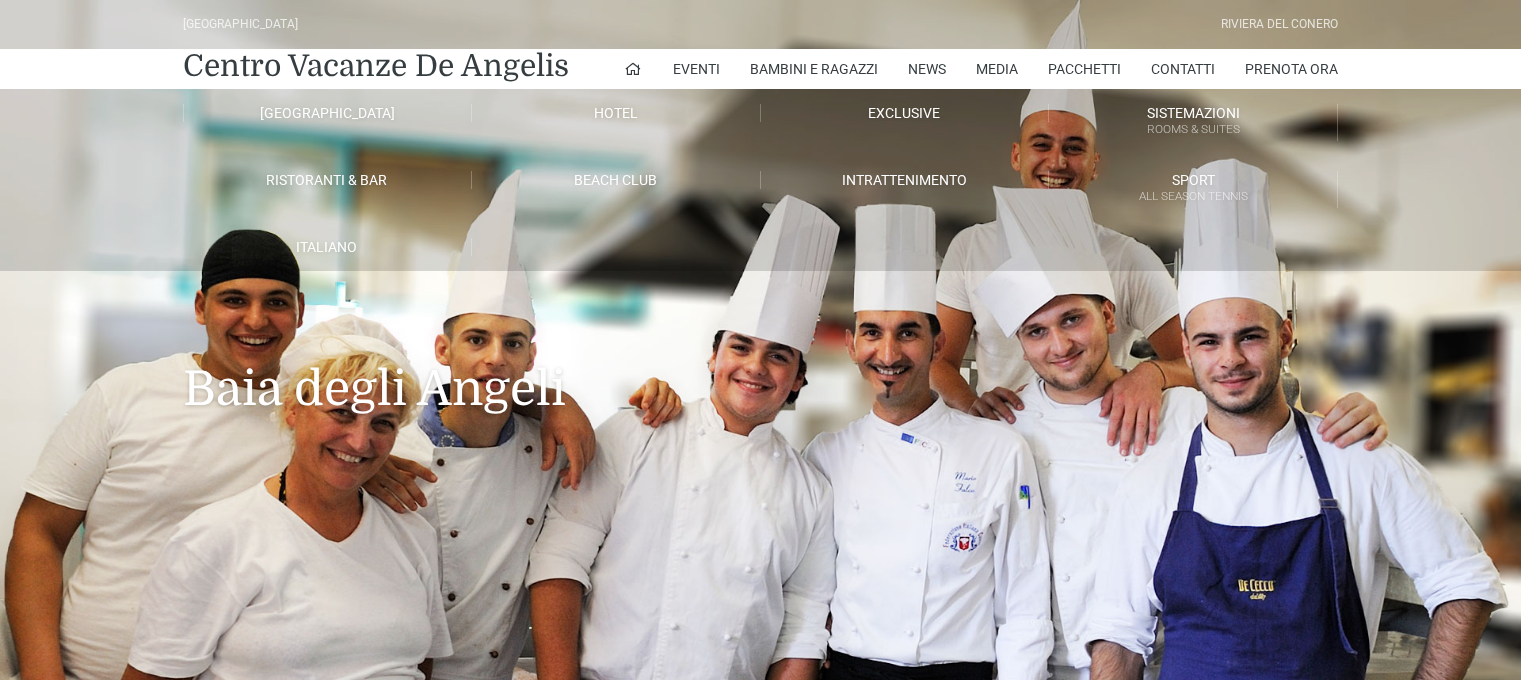 scroll, scrollTop: 0, scrollLeft: 0, axis: both 